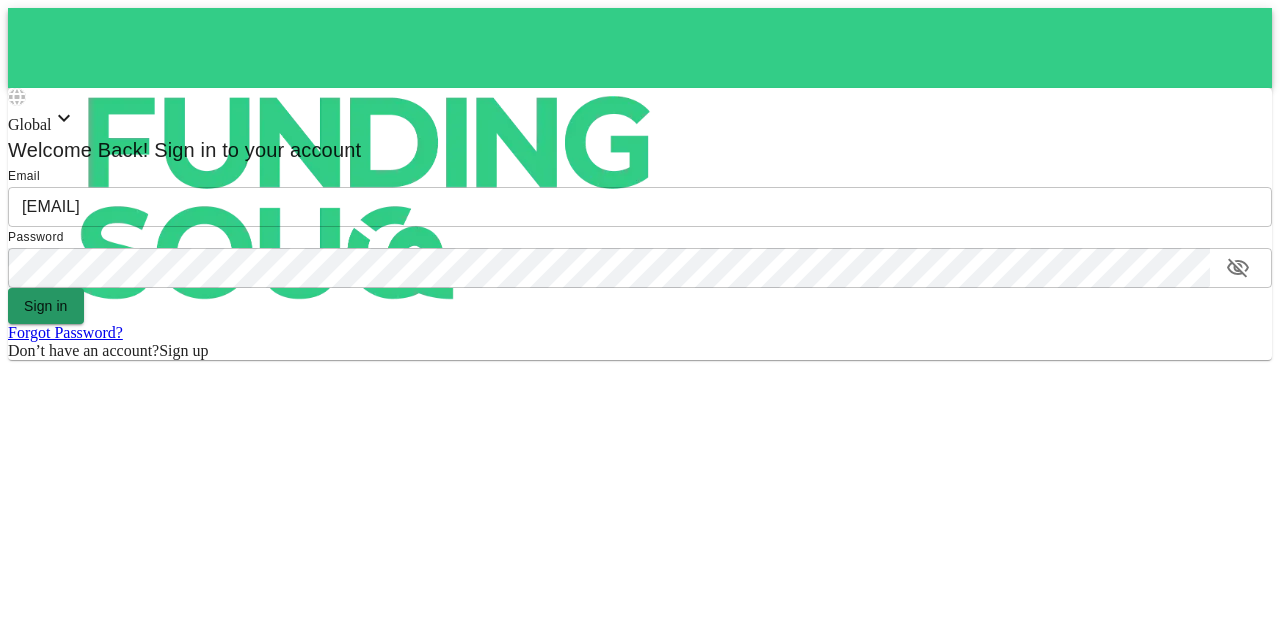 click on "Sign in" at bounding box center [46, 306] 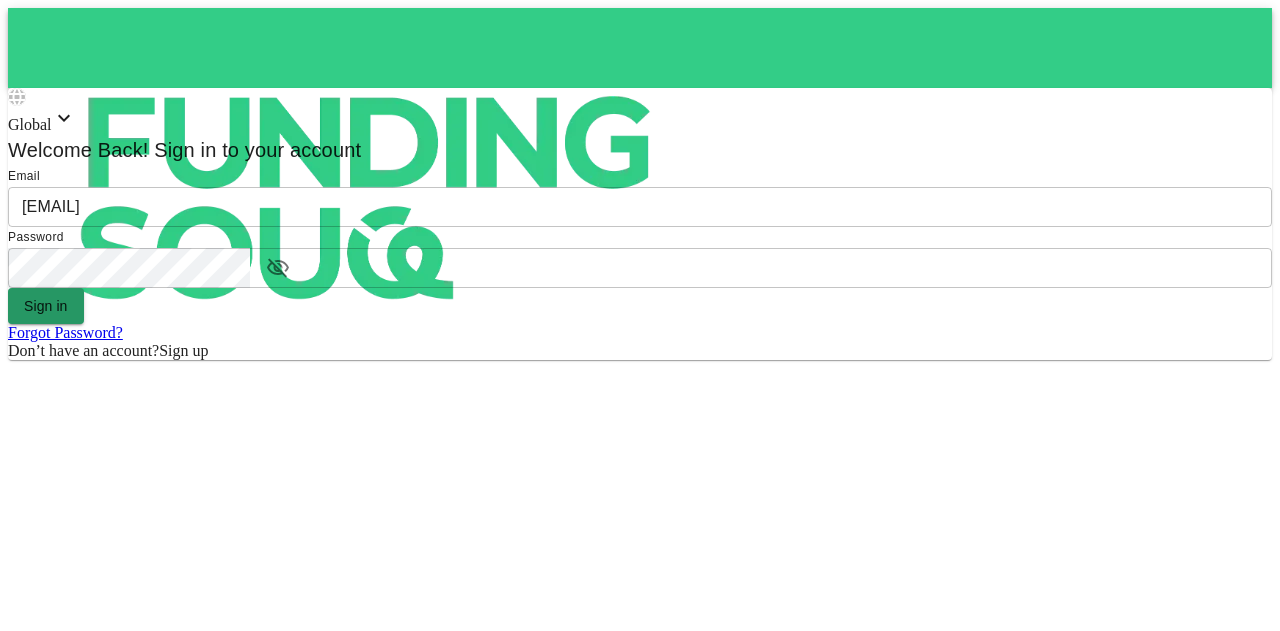 scroll, scrollTop: 0, scrollLeft: 0, axis: both 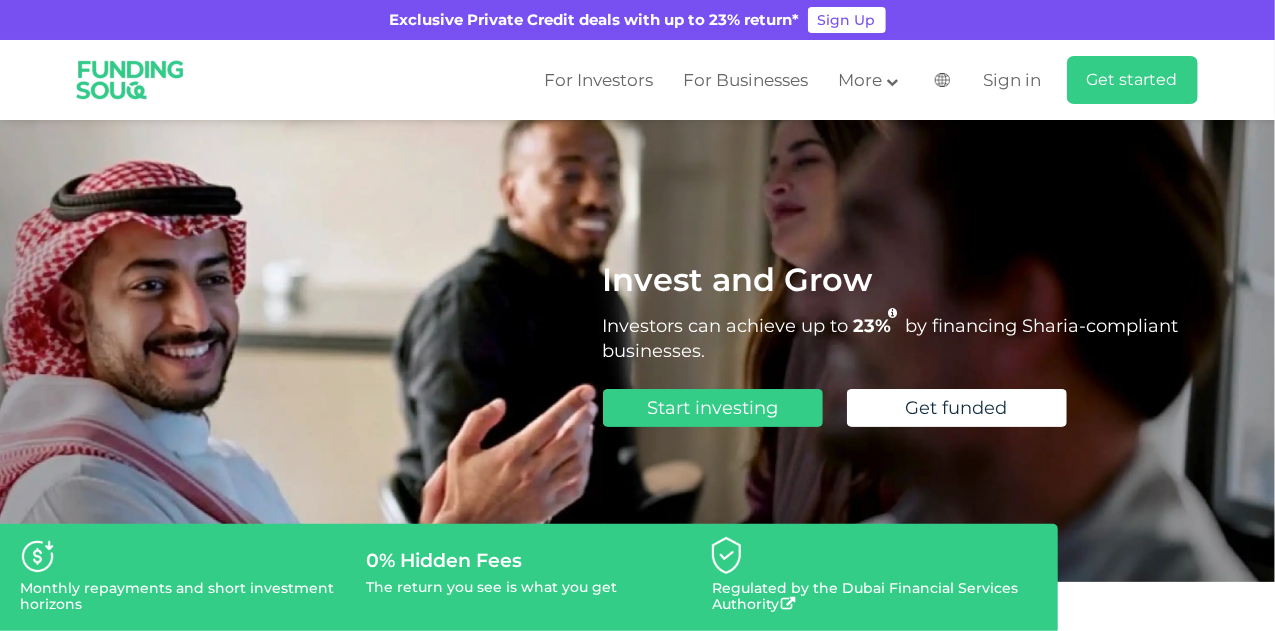 click on "Start investing" at bounding box center [713, 408] 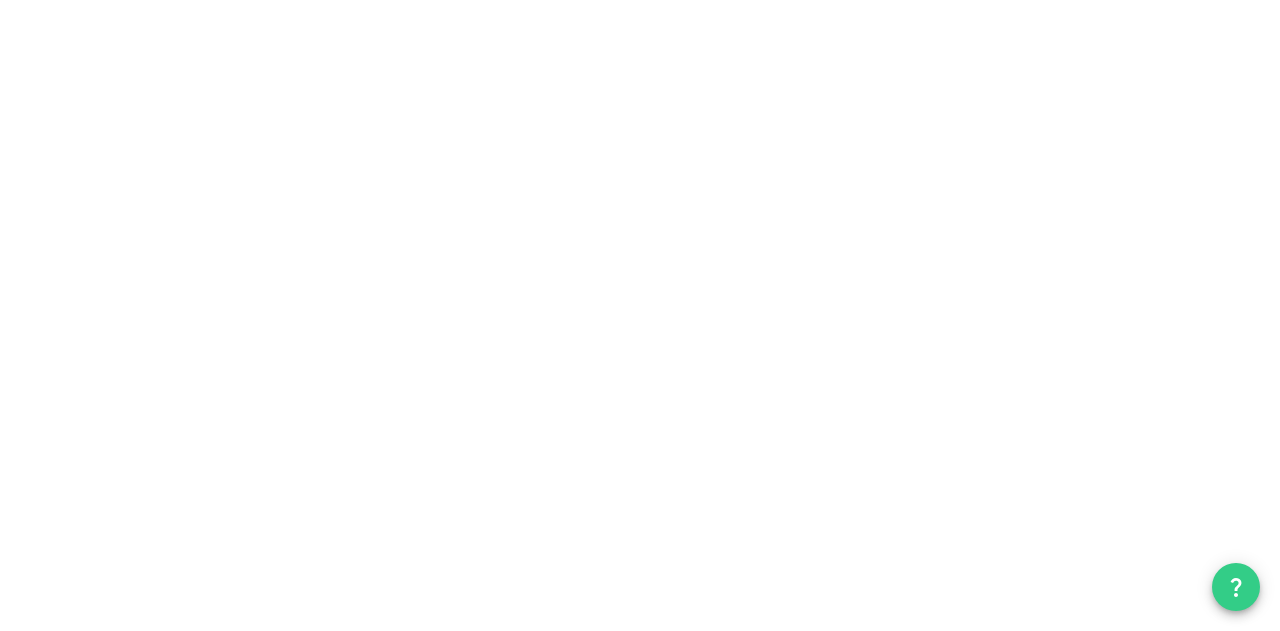 scroll, scrollTop: 0, scrollLeft: 0, axis: both 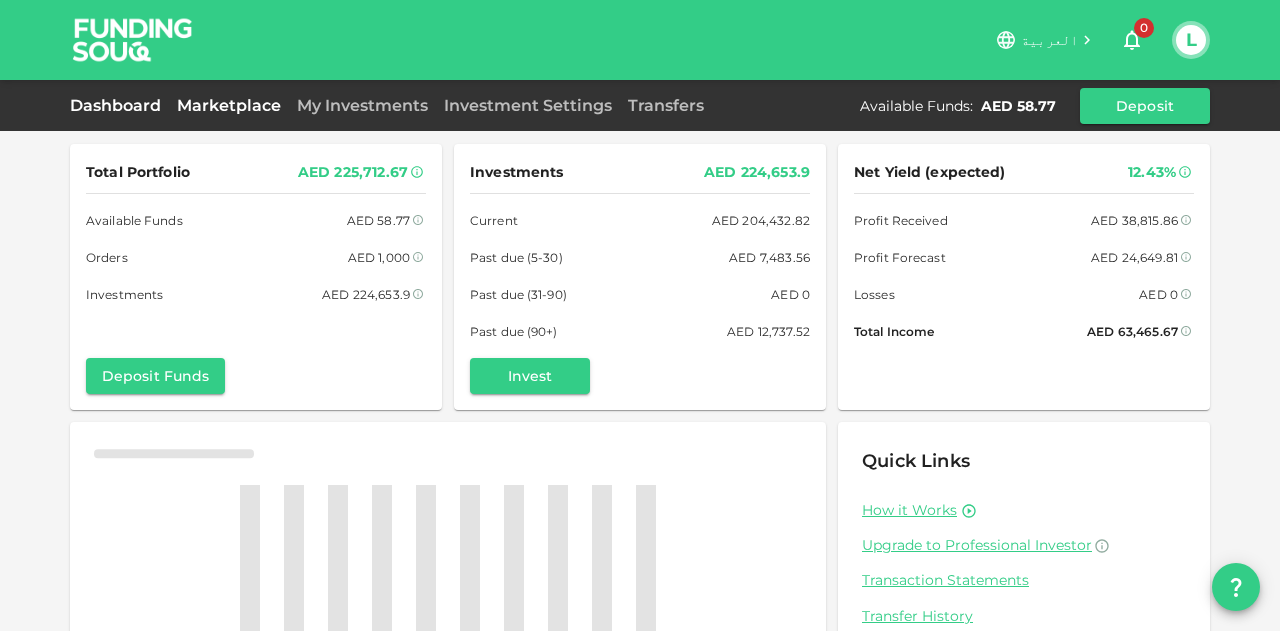 click on "Marketplace" at bounding box center [229, 105] 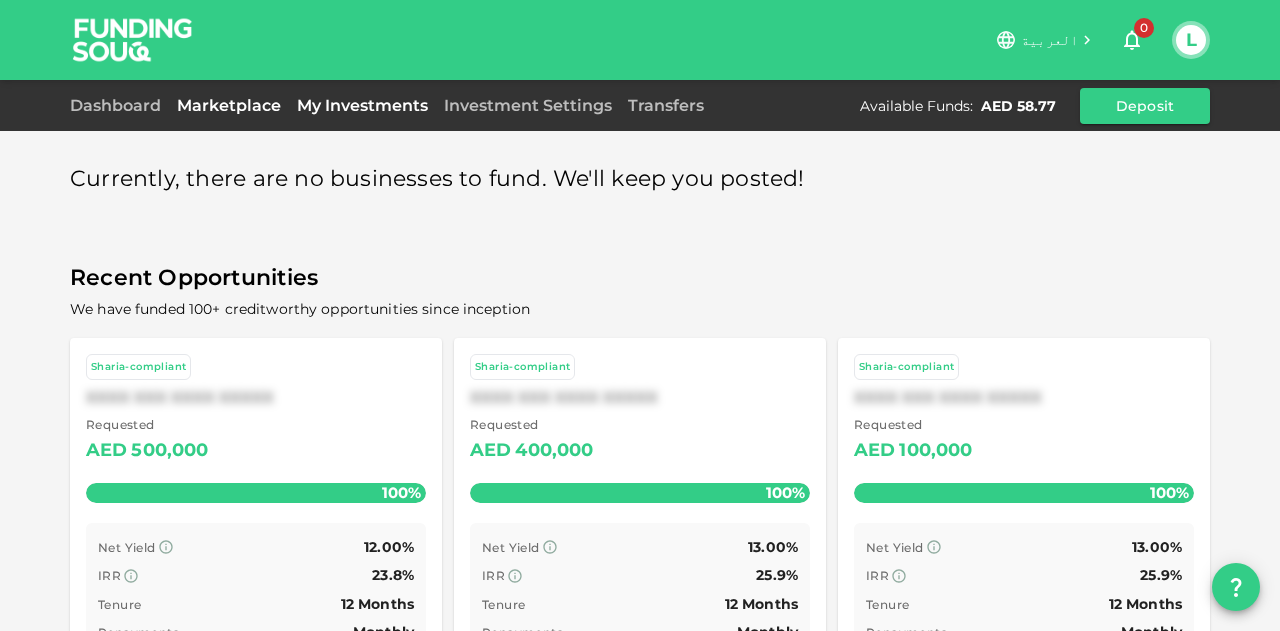click on "My Investments" at bounding box center (362, 105) 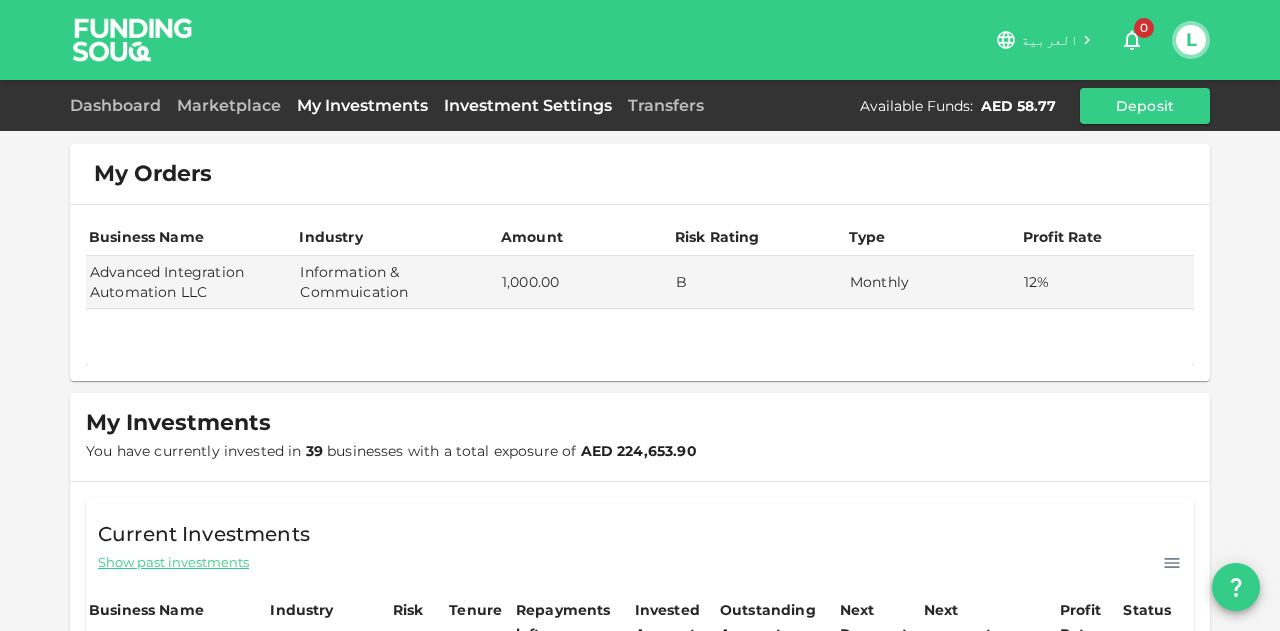click on "Investment Settings" at bounding box center (528, 105) 